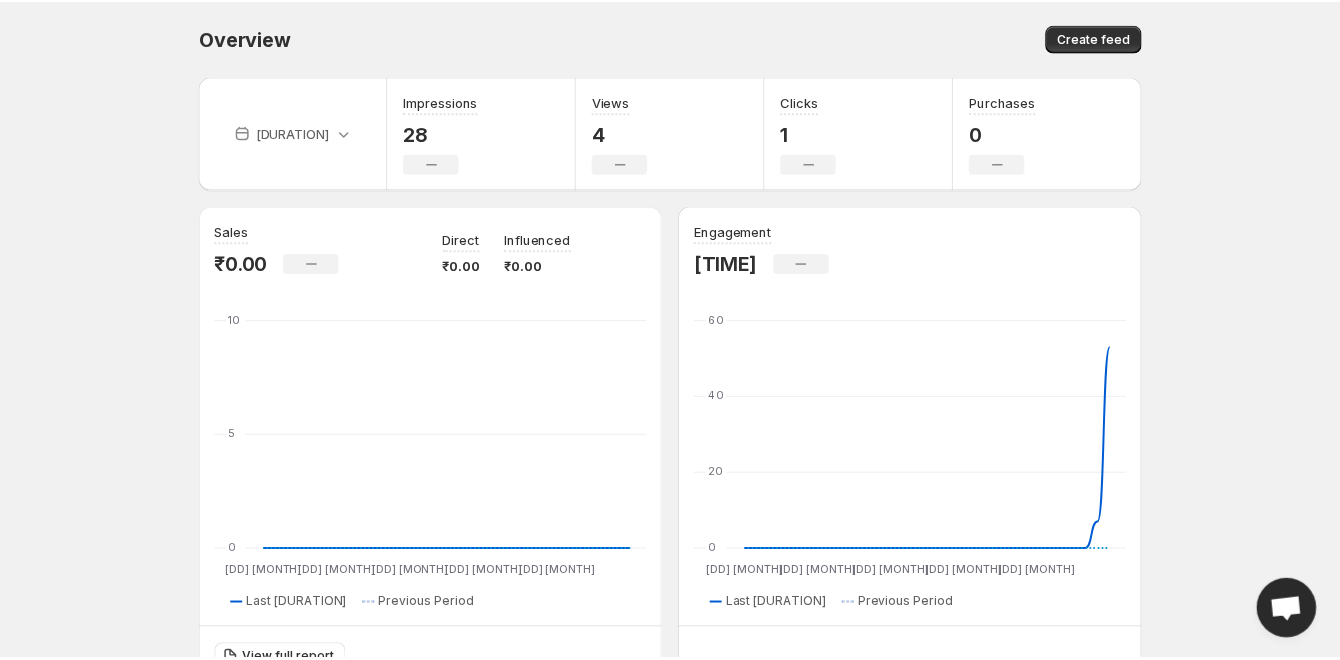 scroll, scrollTop: 0, scrollLeft: 0, axis: both 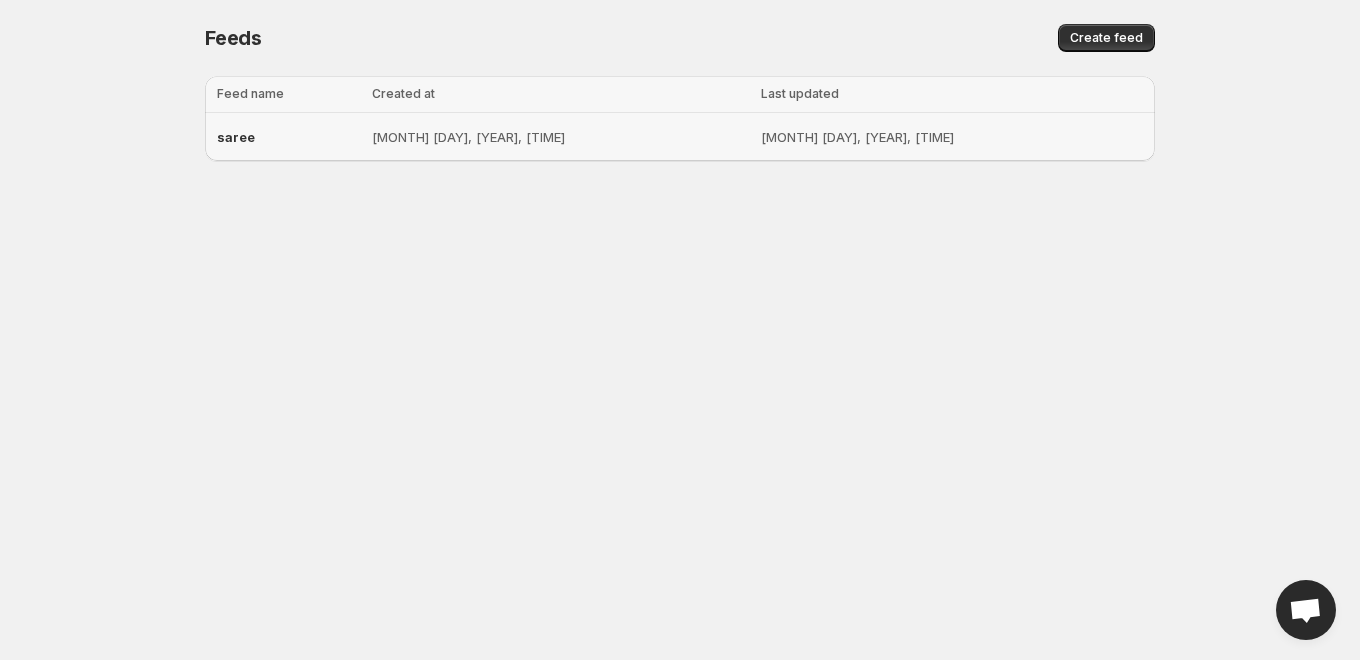 click on "saree" at bounding box center [288, 137] 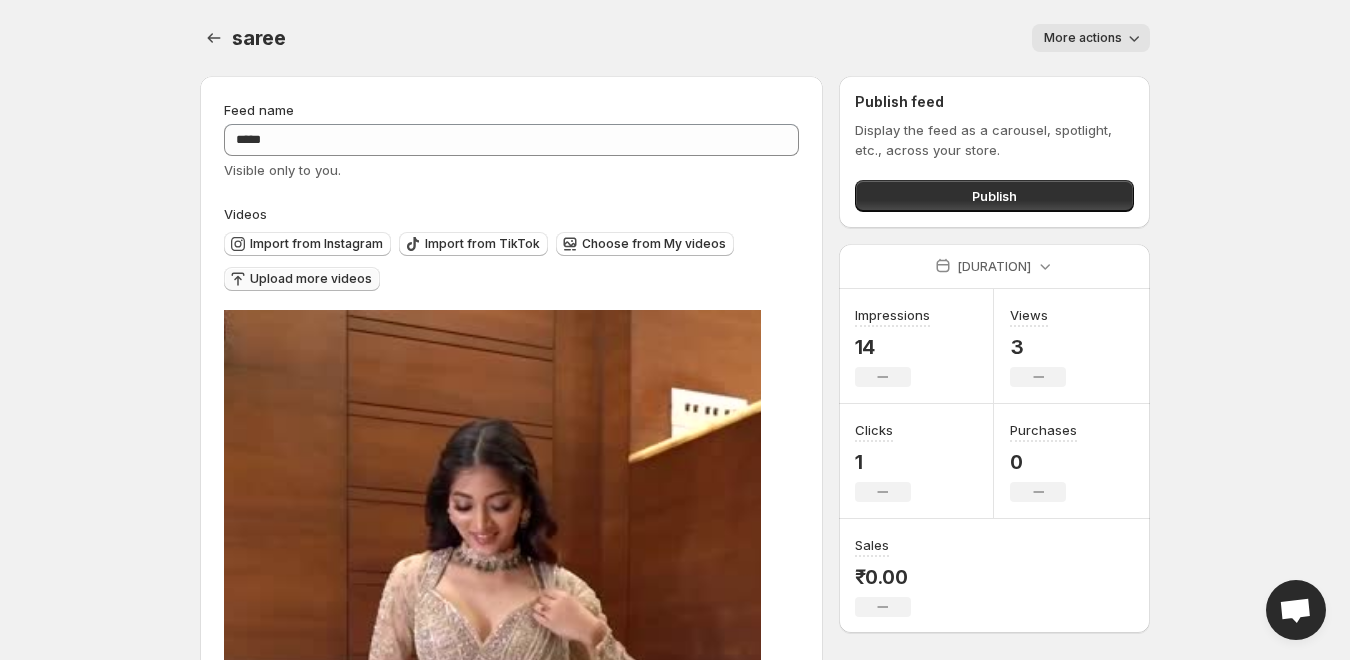 click on "Upload more videos" at bounding box center (316, 244) 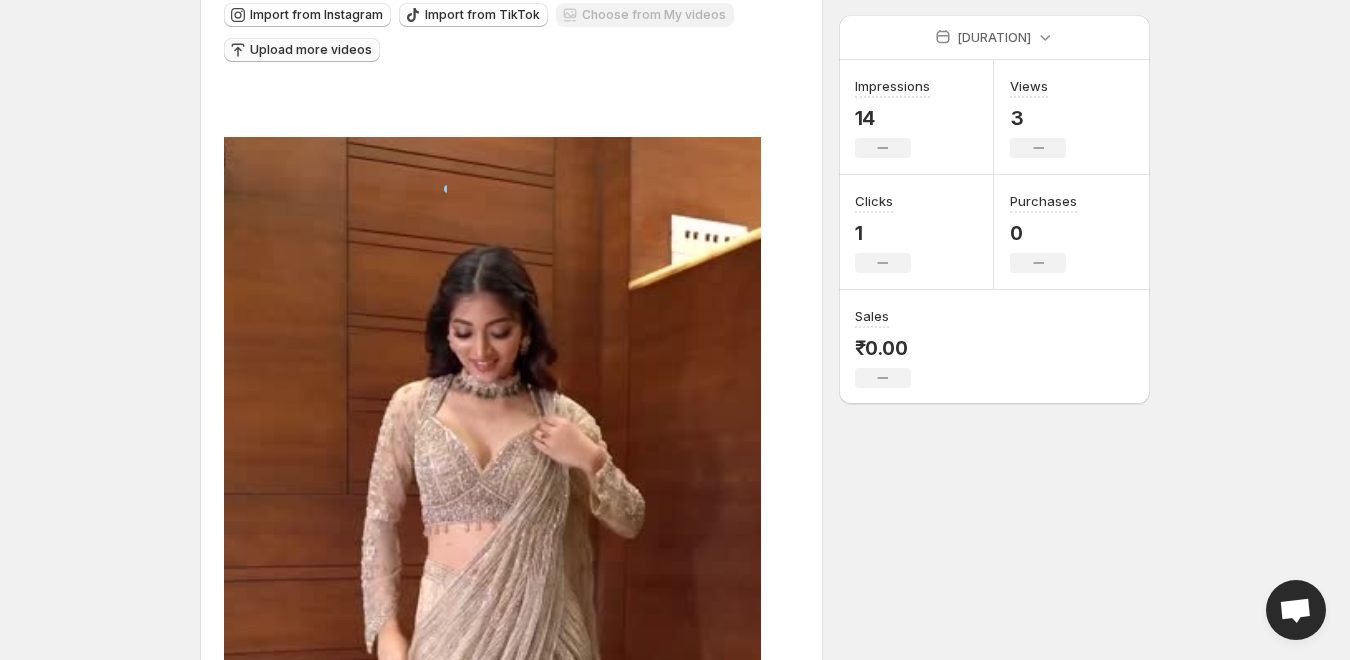 scroll, scrollTop: 267, scrollLeft: 0, axis: vertical 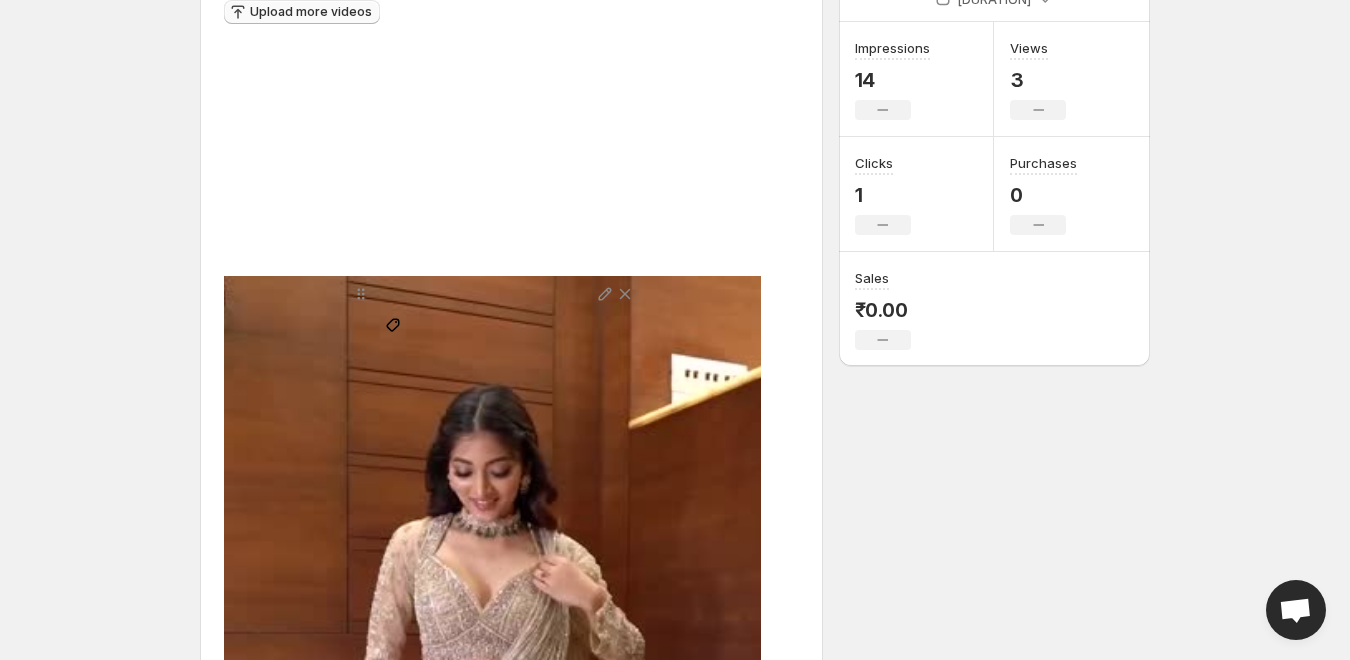 click on "Tag products" at bounding box center (393, 343) 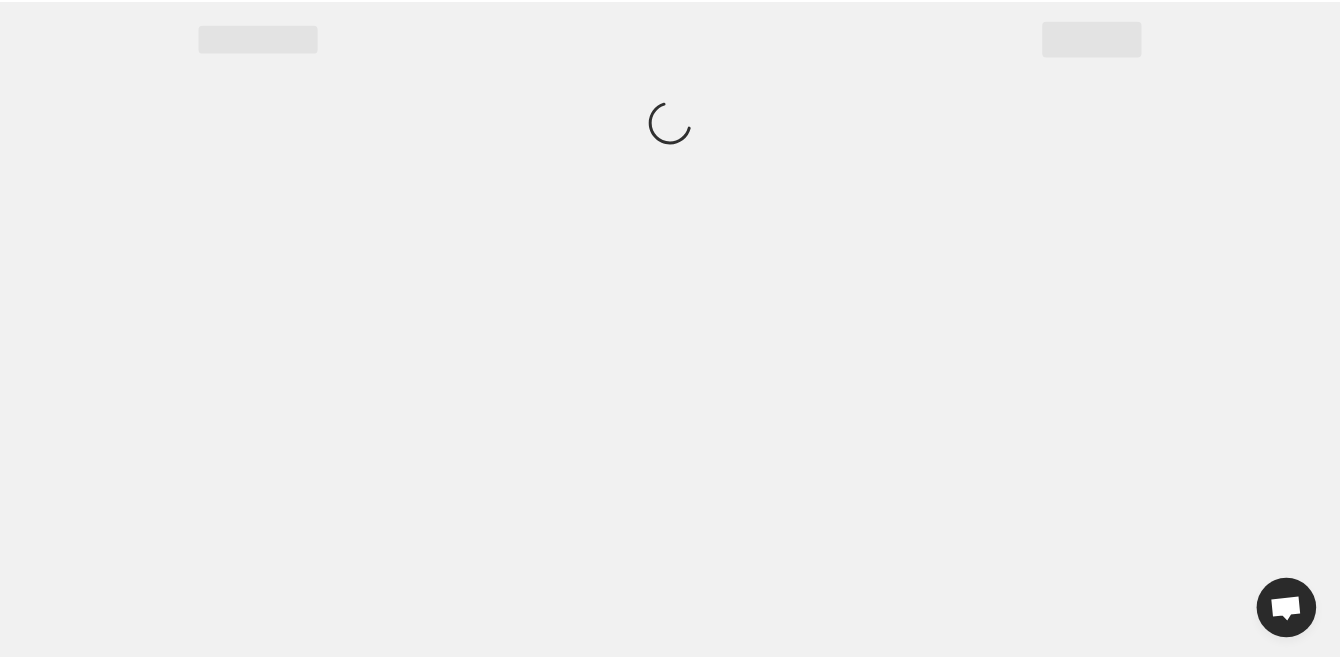 scroll, scrollTop: 0, scrollLeft: 0, axis: both 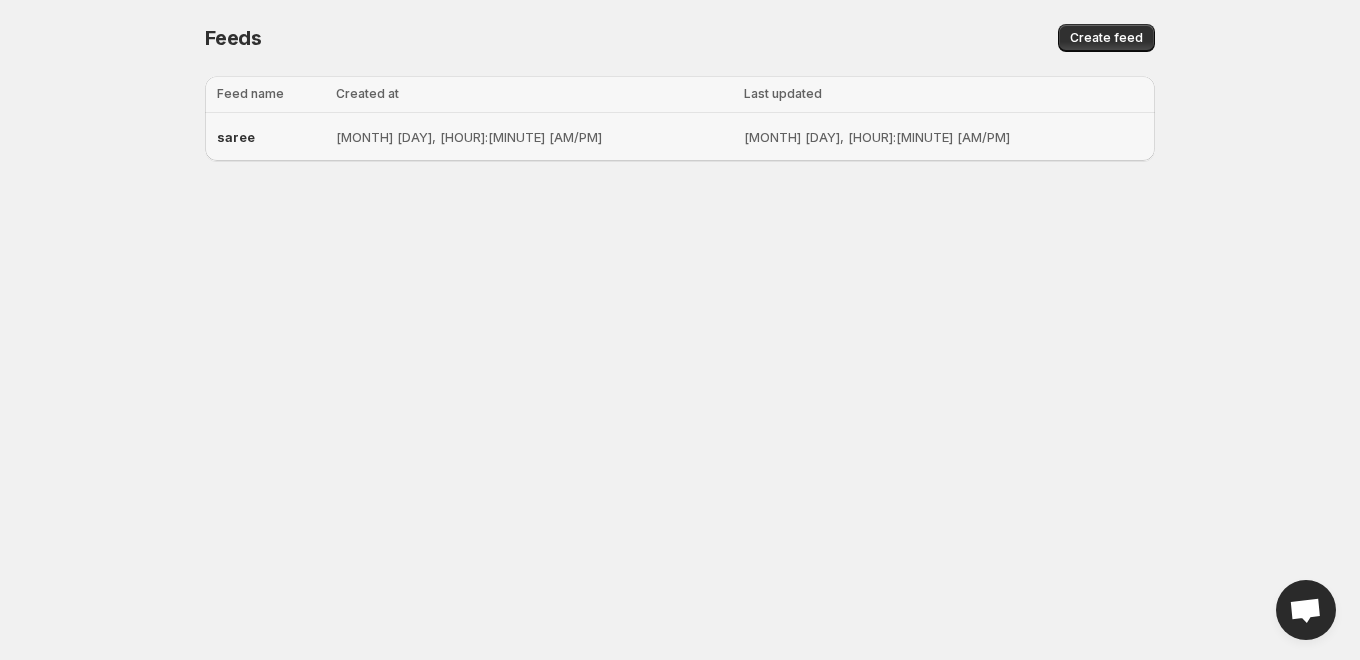 click on "saree" at bounding box center (270, 137) 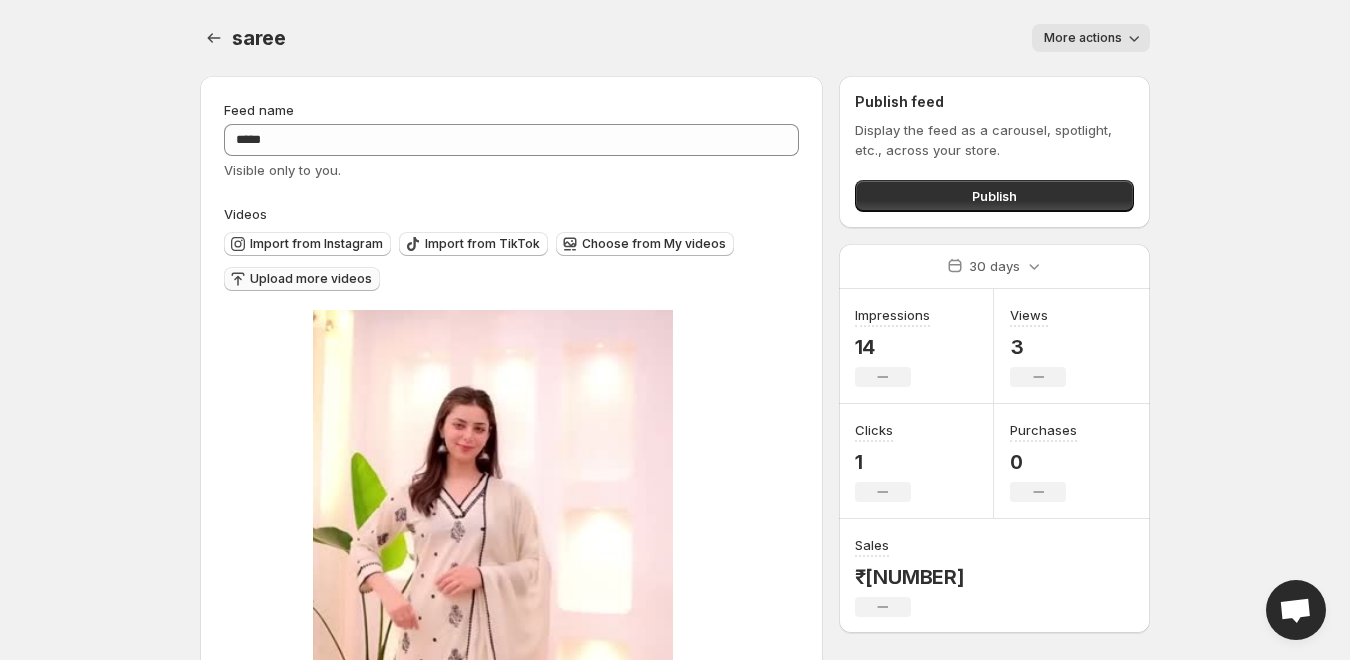 click on "Upload more videos" at bounding box center [316, 244] 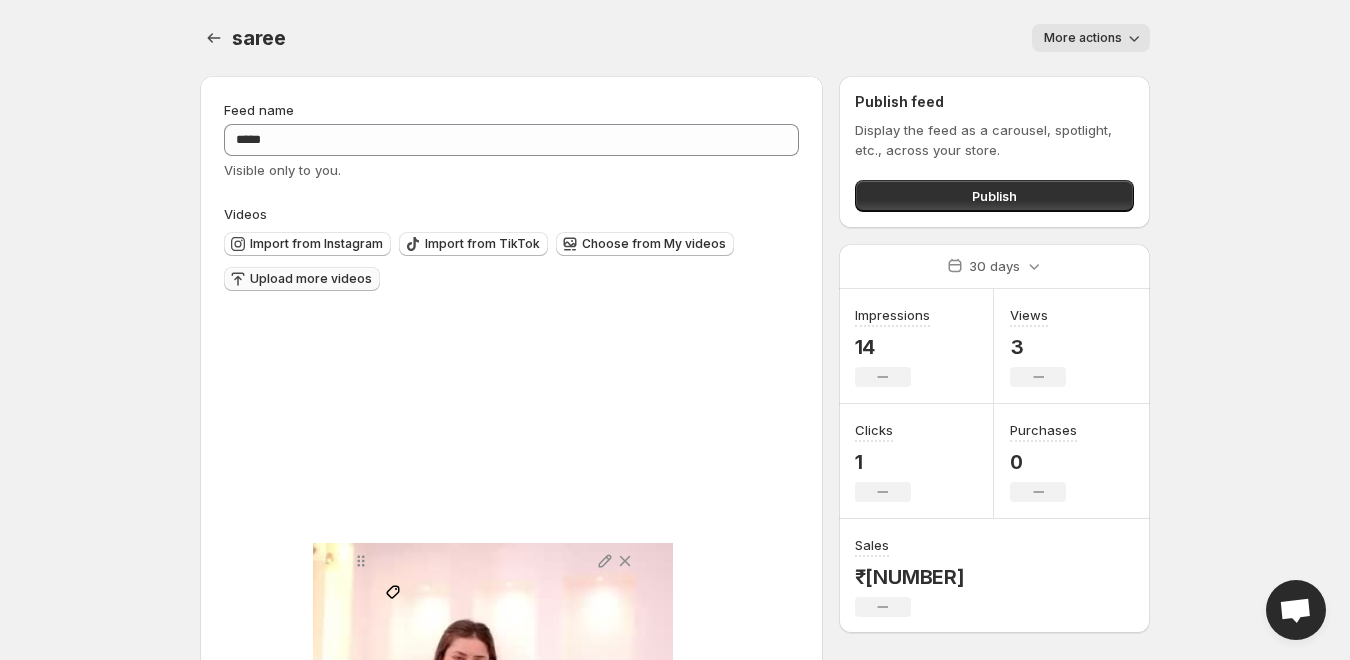 click on "Tag products" at bounding box center [393, 610] 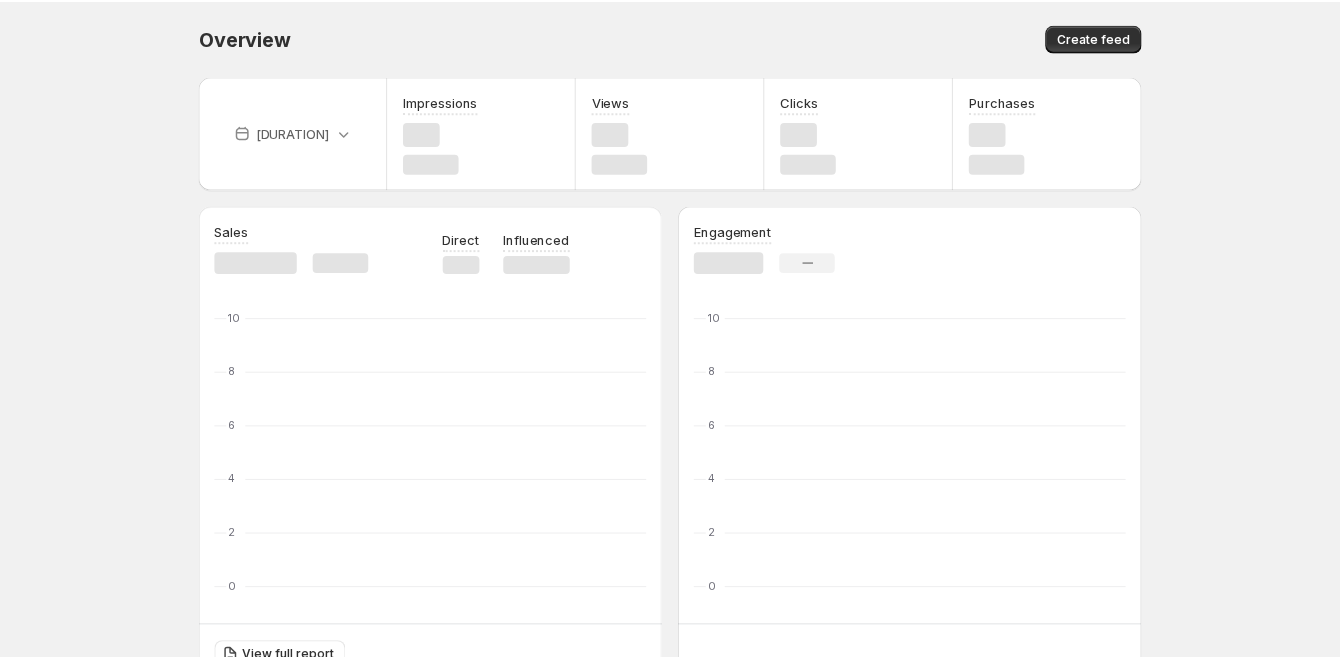 scroll, scrollTop: 0, scrollLeft: 0, axis: both 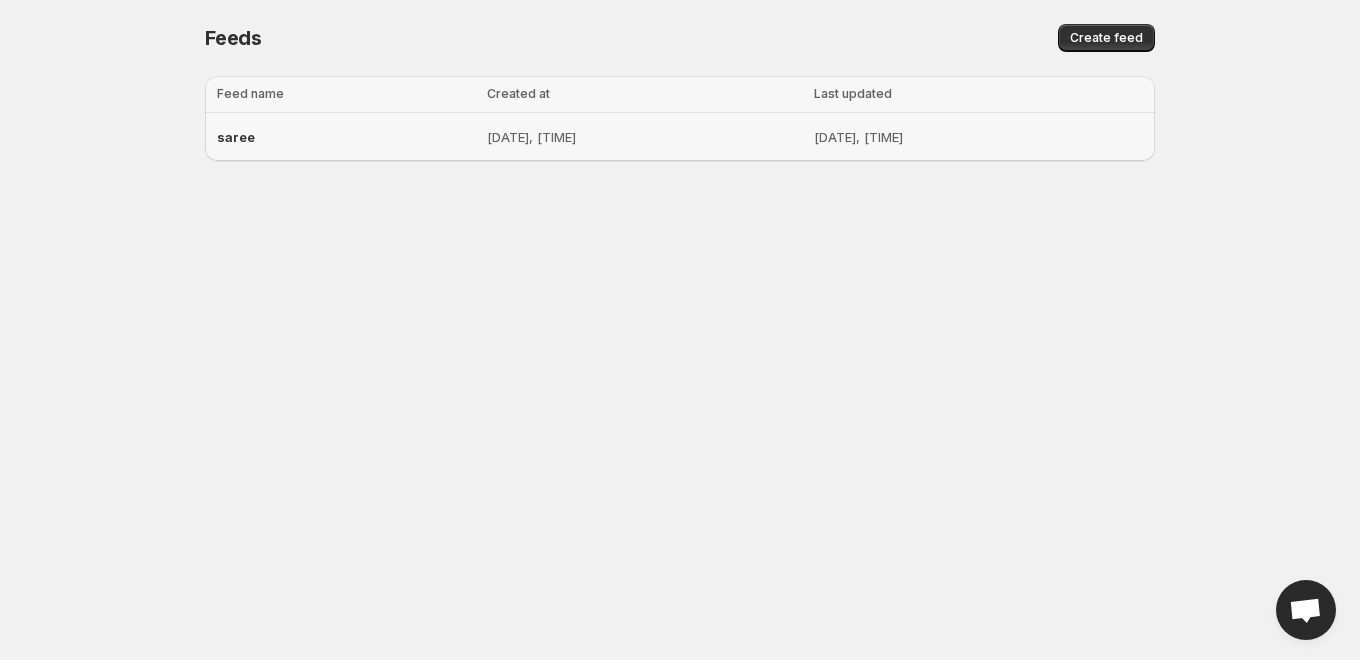 click on "saree" at bounding box center (346, 137) 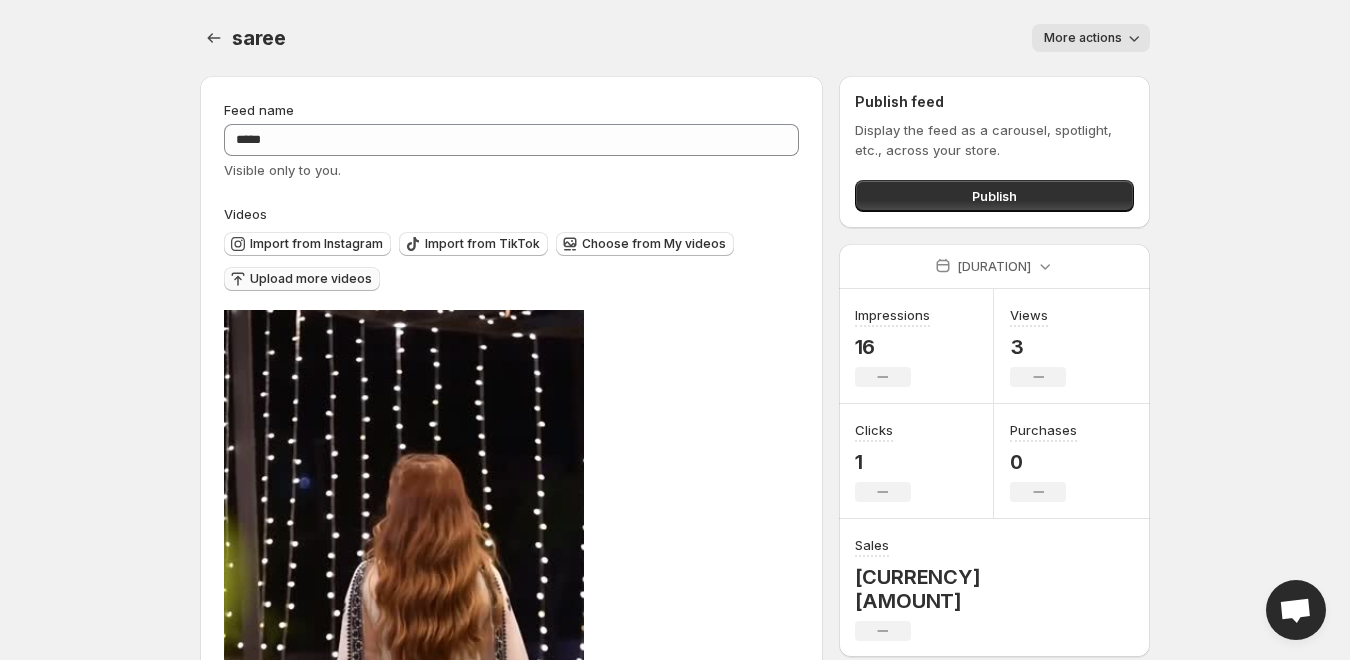 click on "Upload more videos" at bounding box center (316, 244) 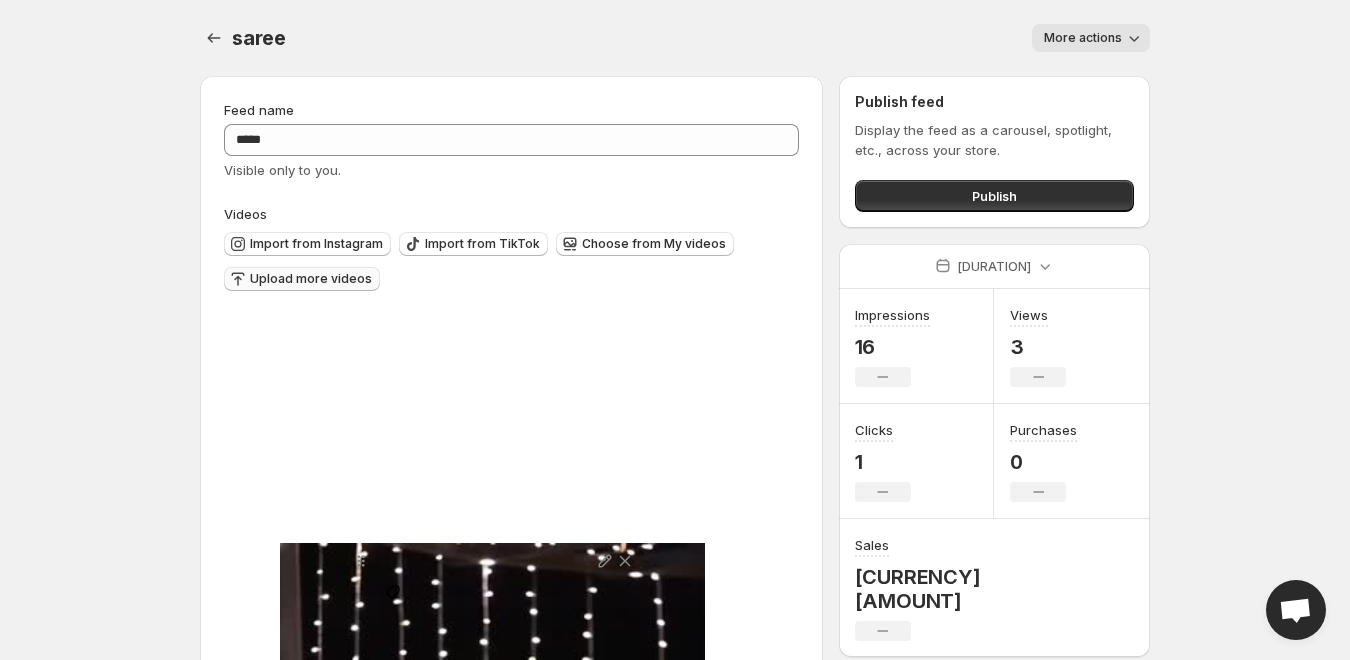 click on "Tag products" at bounding box center (393, 610) 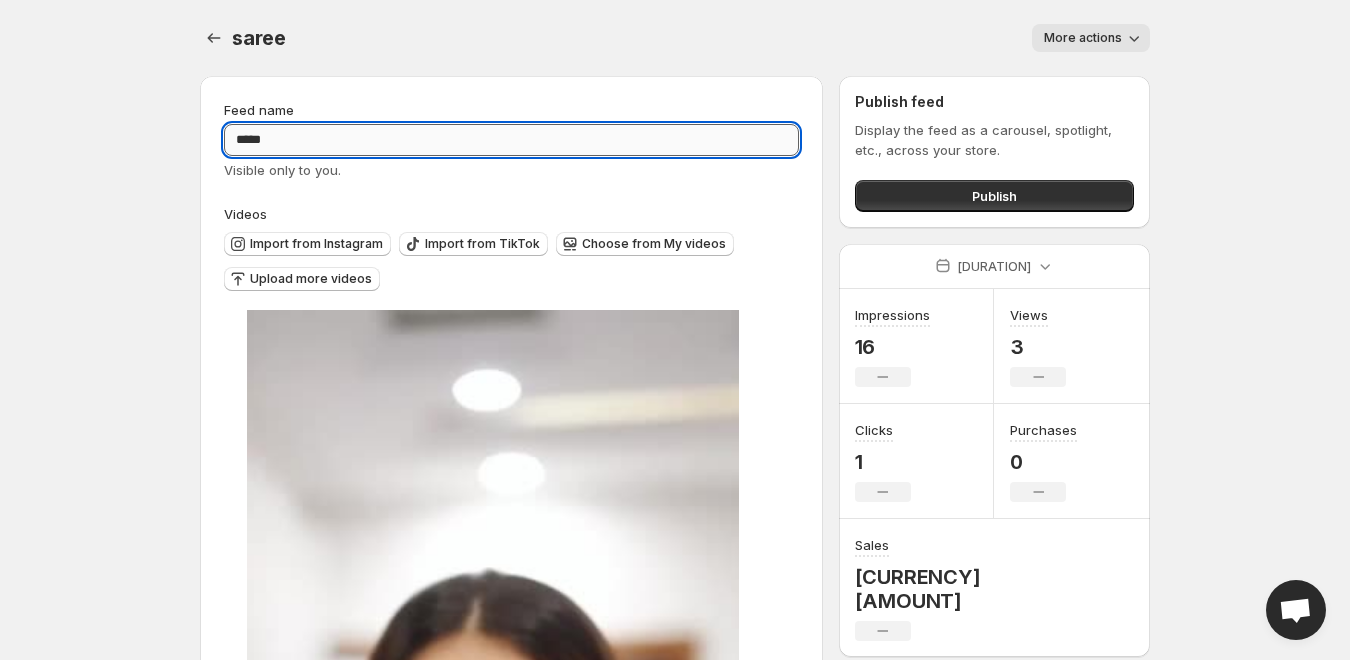 click on "*****" at bounding box center (511, 140) 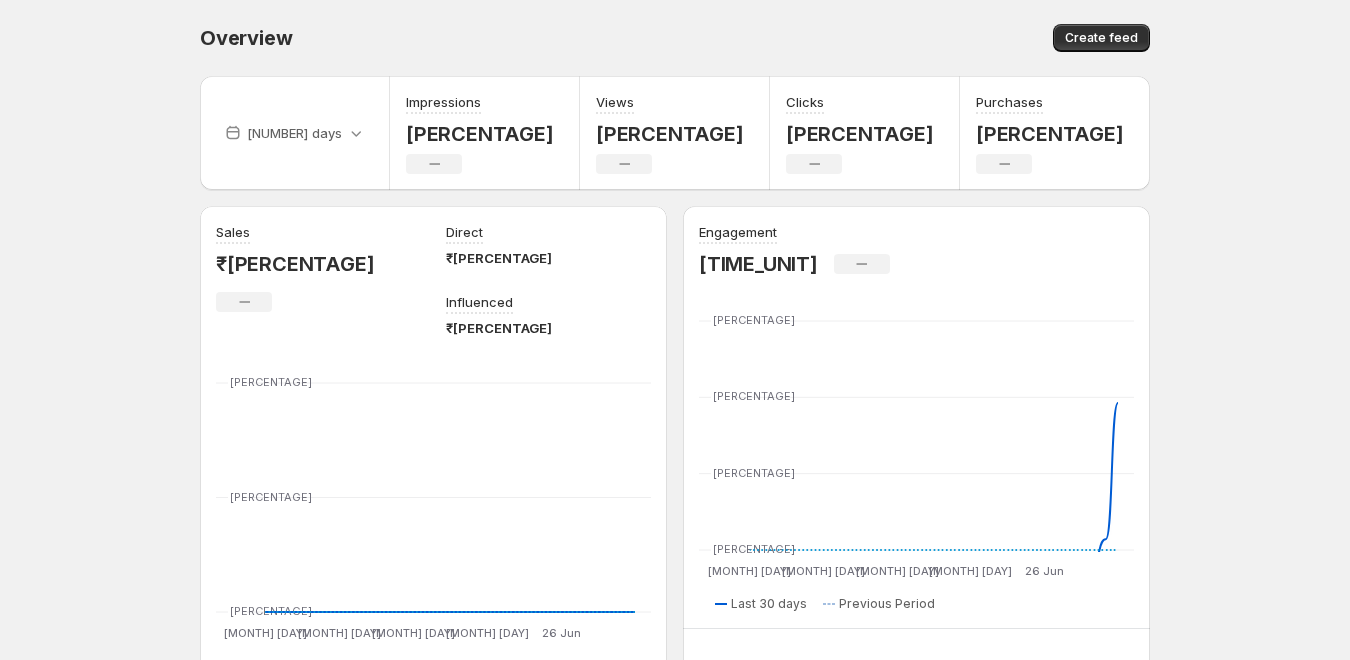 scroll, scrollTop: 0, scrollLeft: 0, axis: both 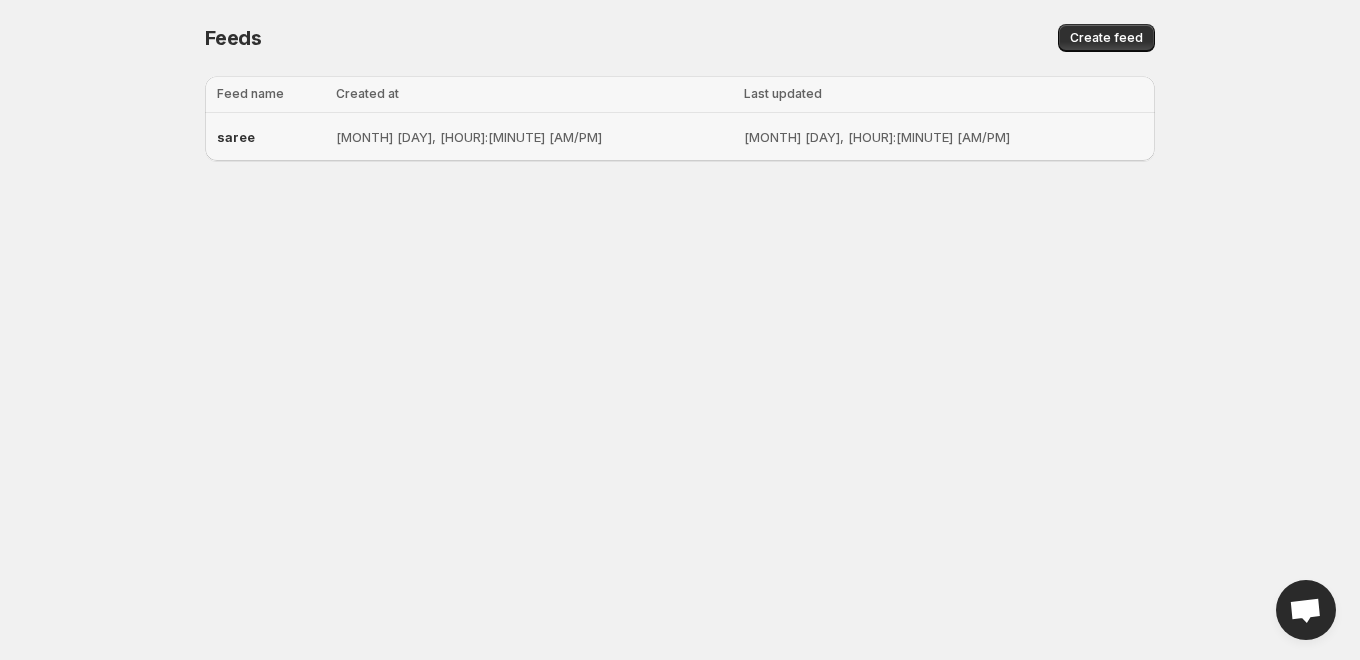 click on "saree" at bounding box center (270, 137) 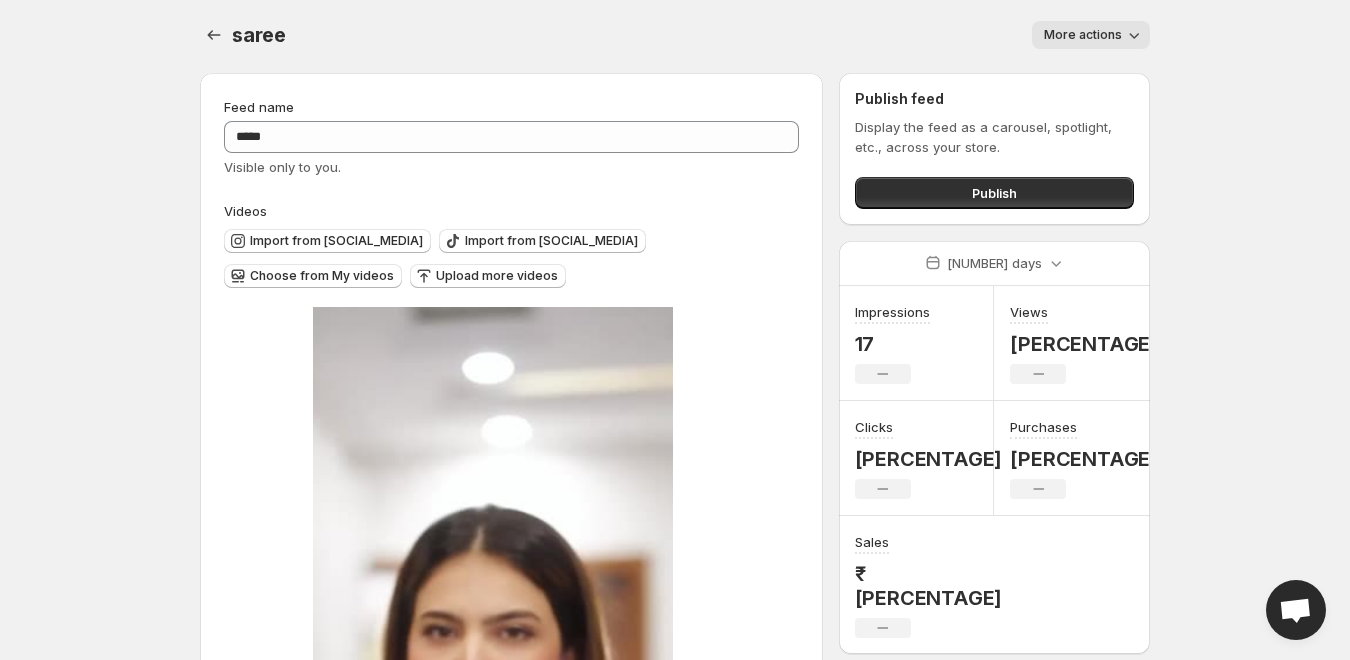 scroll, scrollTop: 0, scrollLeft: 0, axis: both 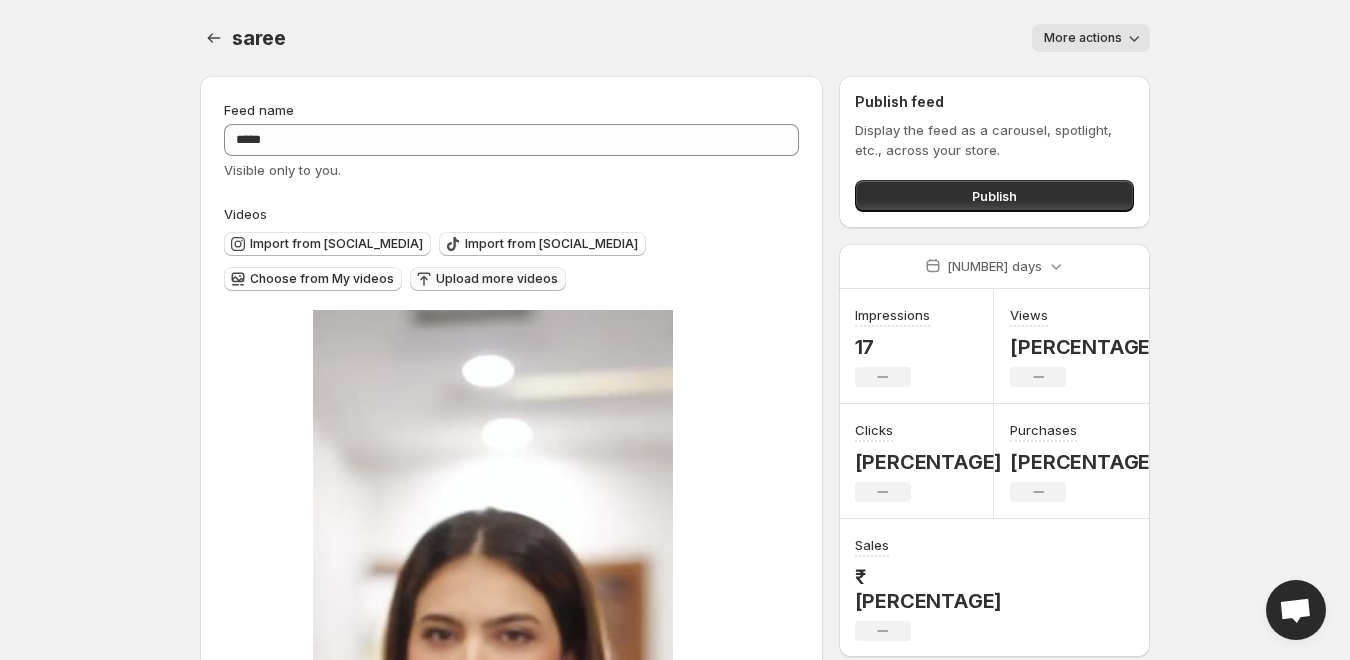 click on "Upload more videos" at bounding box center [336, 244] 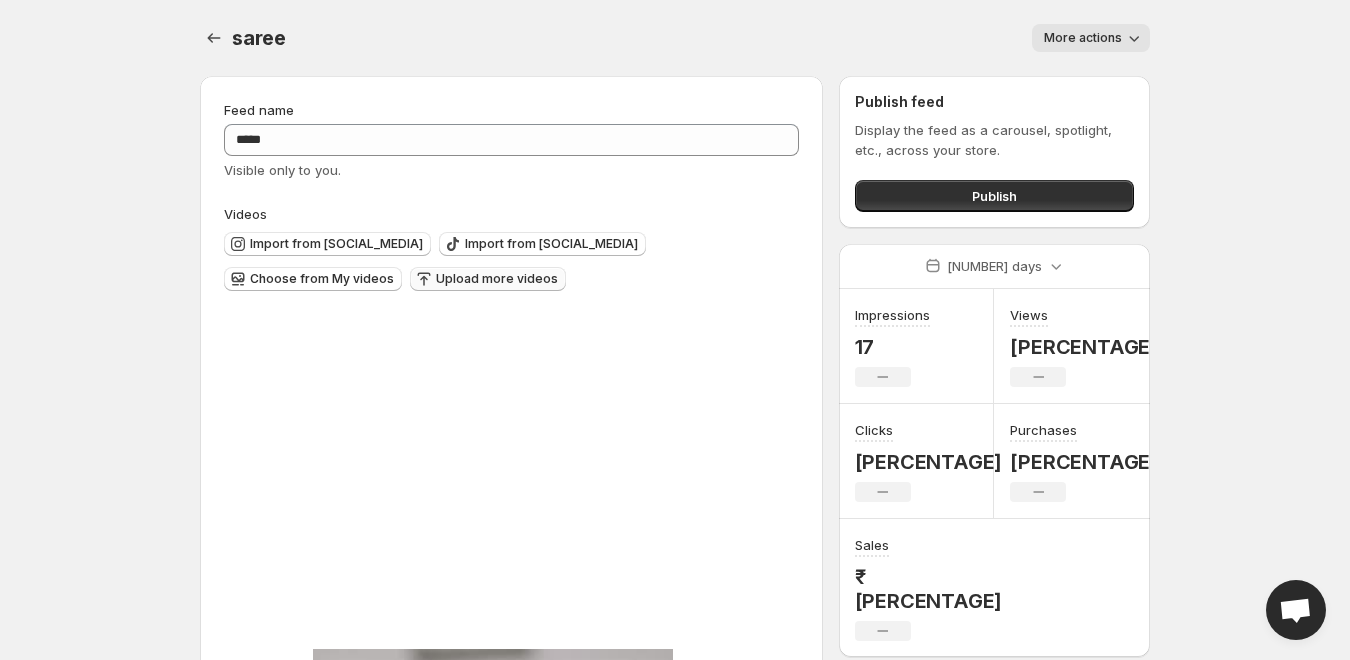 click on "Tag products" at bounding box center [287, 716] 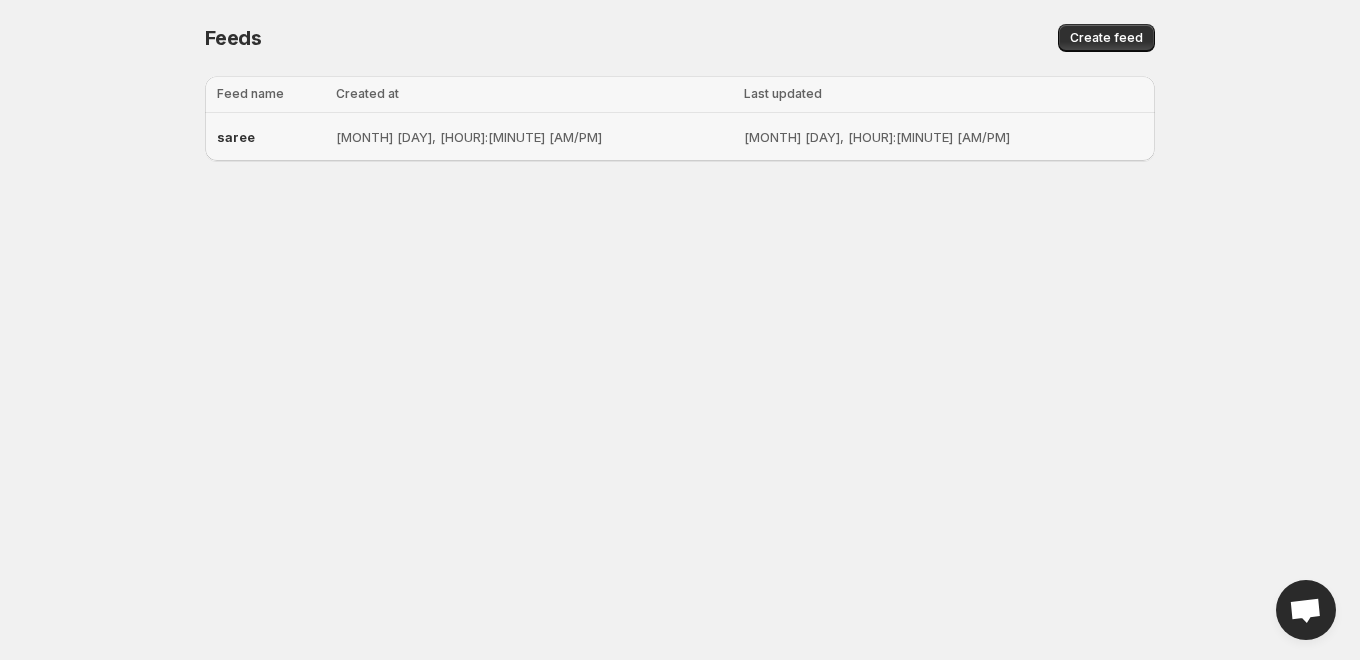 click on "saree" at bounding box center (270, 137) 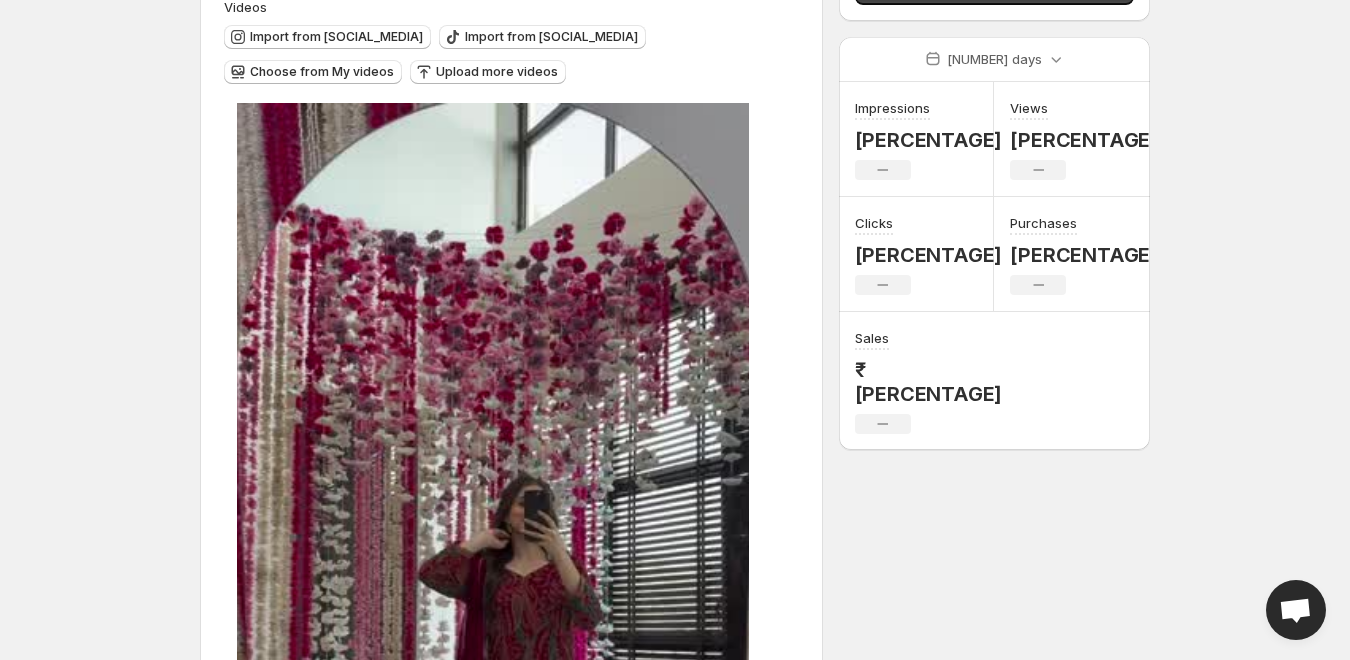scroll, scrollTop: 533, scrollLeft: 0, axis: vertical 